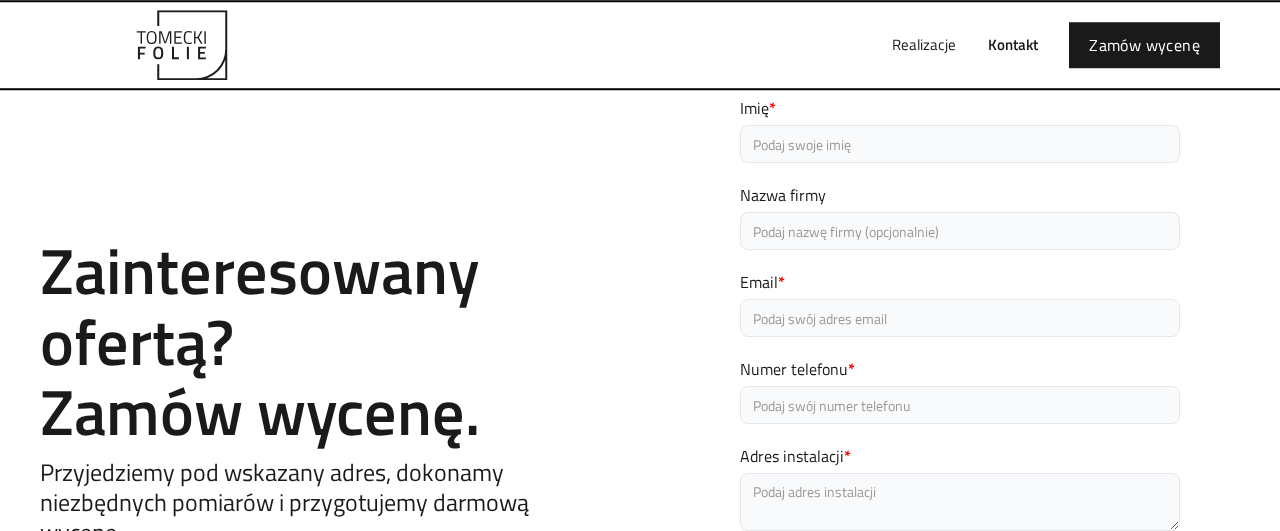 scroll, scrollTop: 0, scrollLeft: 0, axis: both 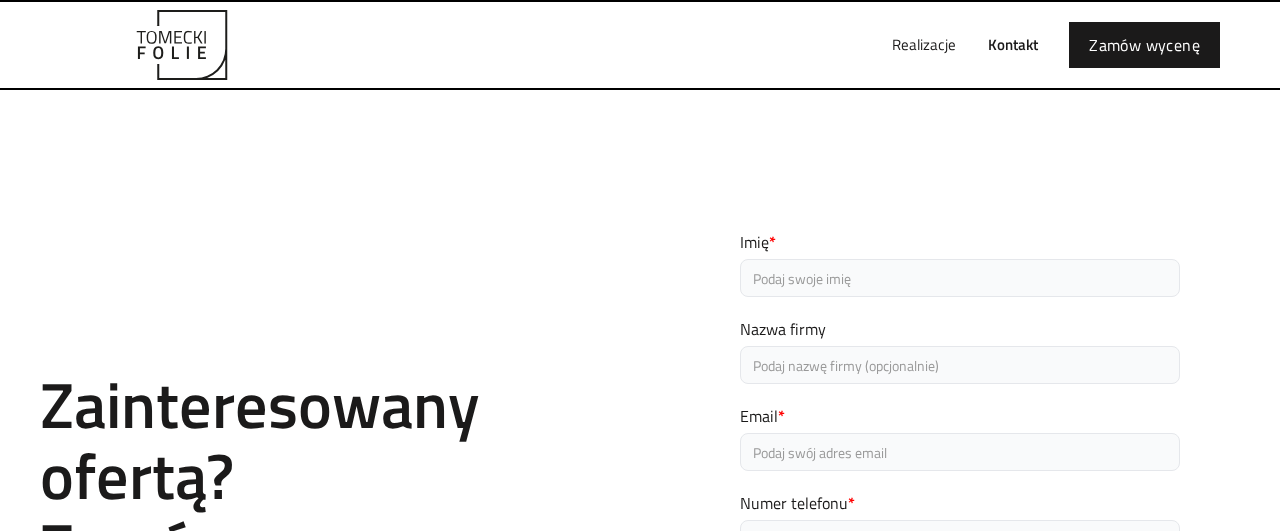 click at bounding box center (182, 45) 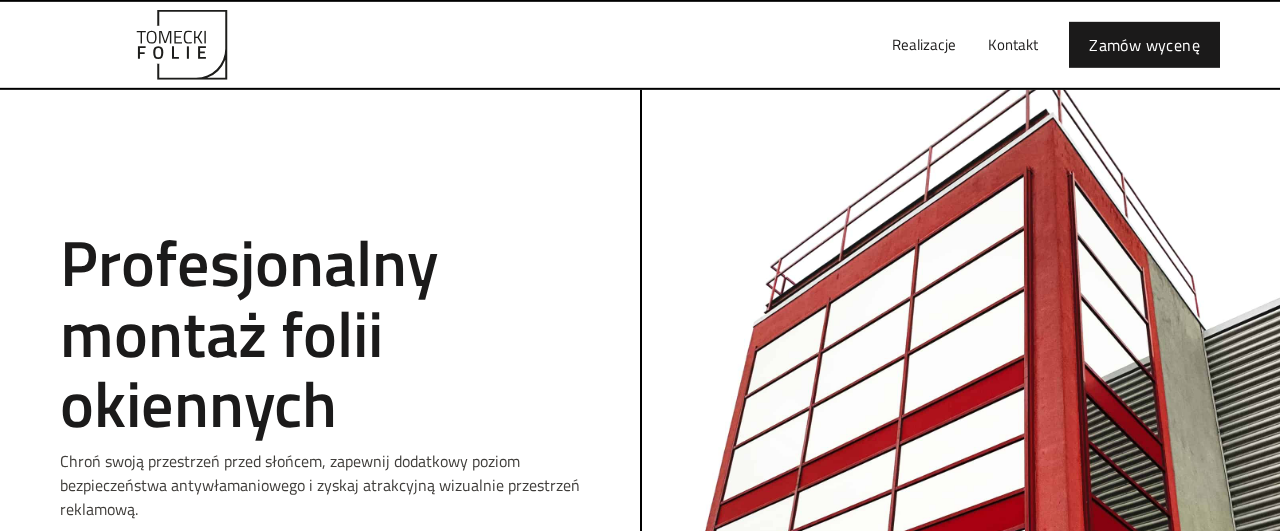 scroll, scrollTop: 0, scrollLeft: 0, axis: both 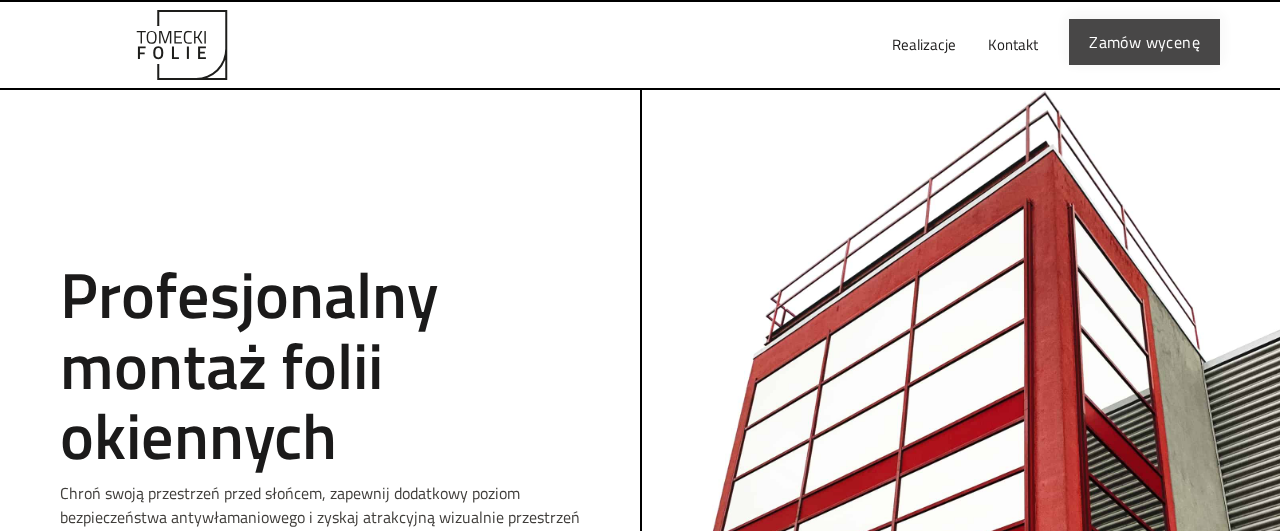 click on "Zamów wycenę" at bounding box center (1144, 42) 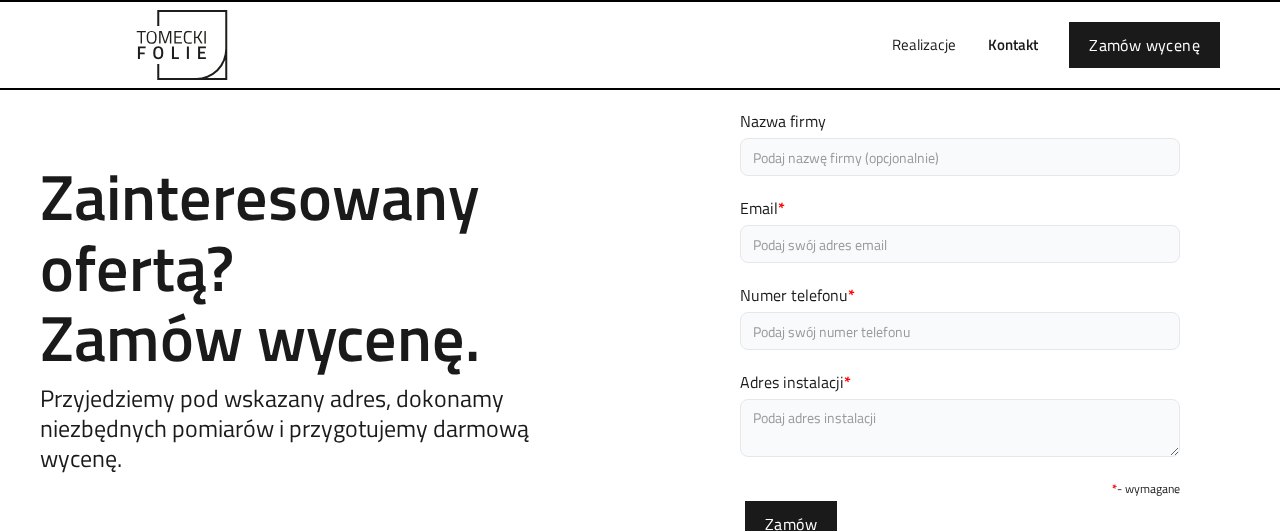 scroll, scrollTop: 104, scrollLeft: 0, axis: vertical 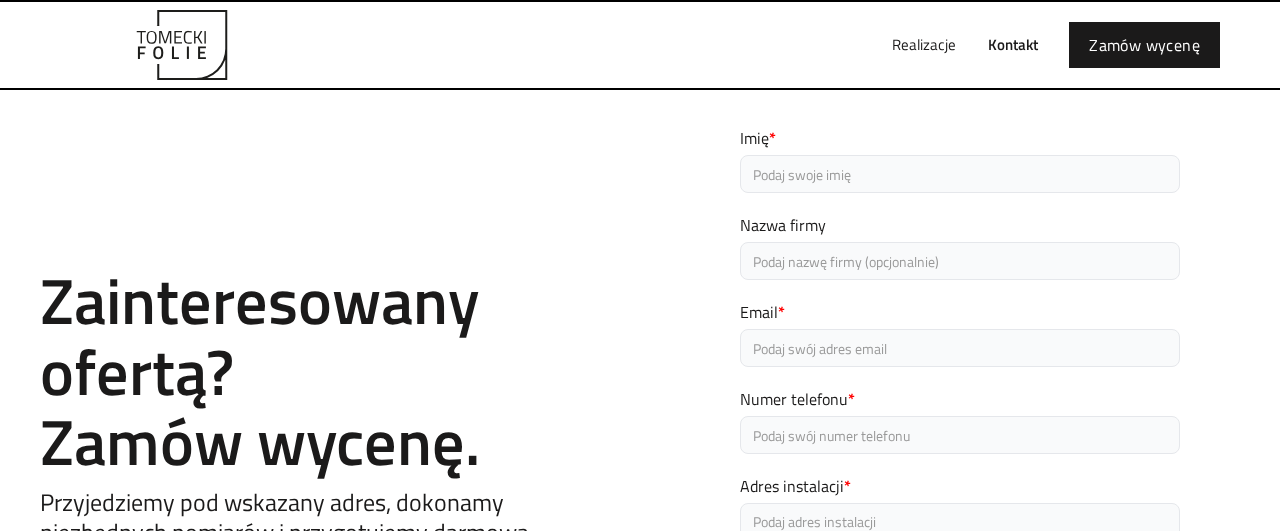 click on "Imię  *" at bounding box center (960, 174) 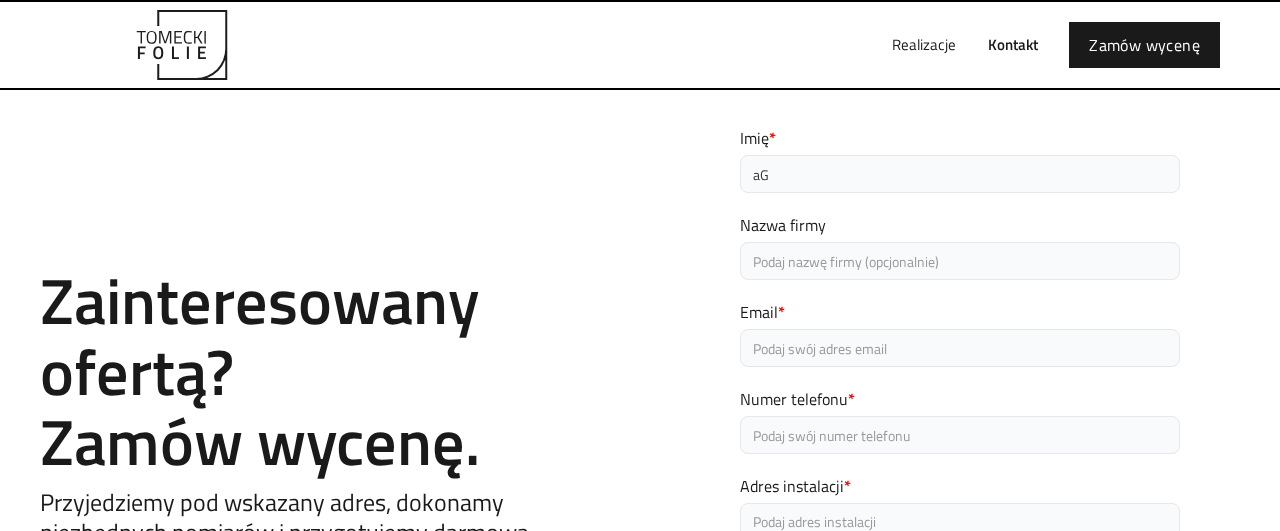 type on "a" 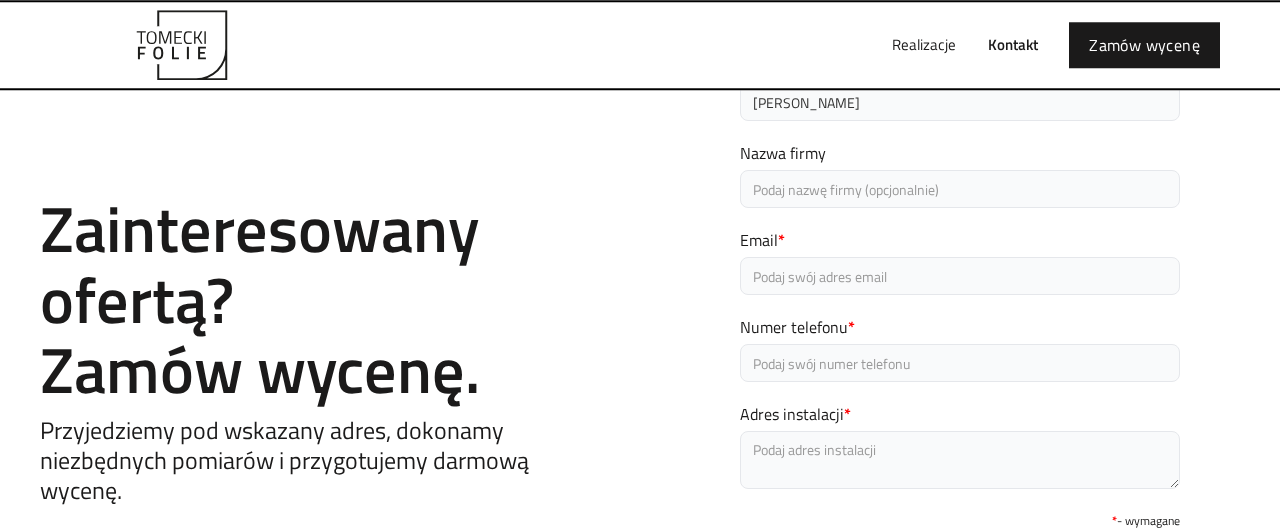 scroll, scrollTop: 208, scrollLeft: 0, axis: vertical 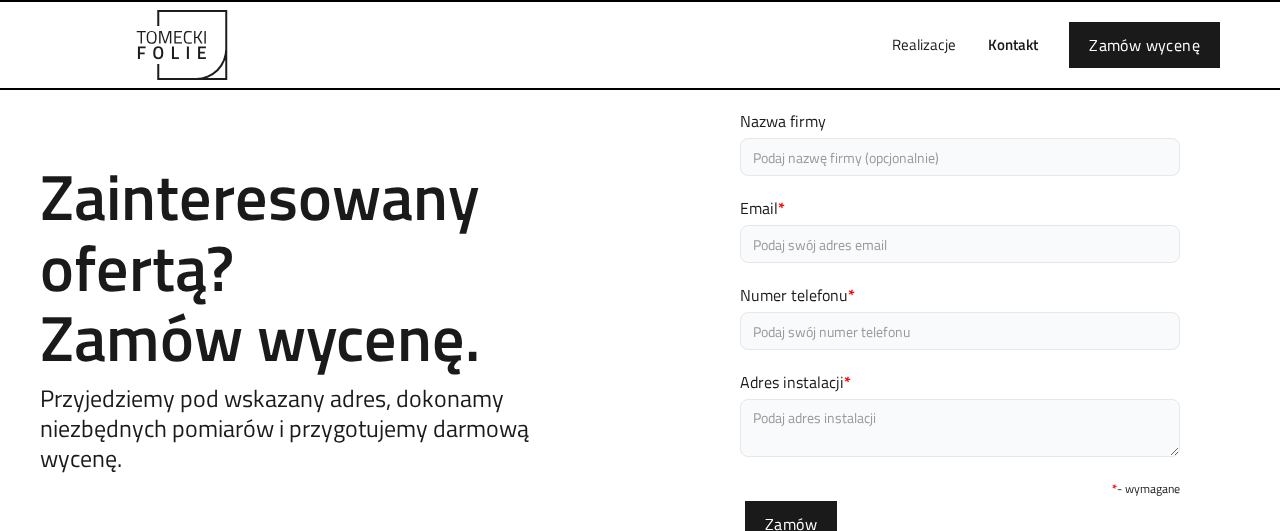 type on "Agata Cenkier" 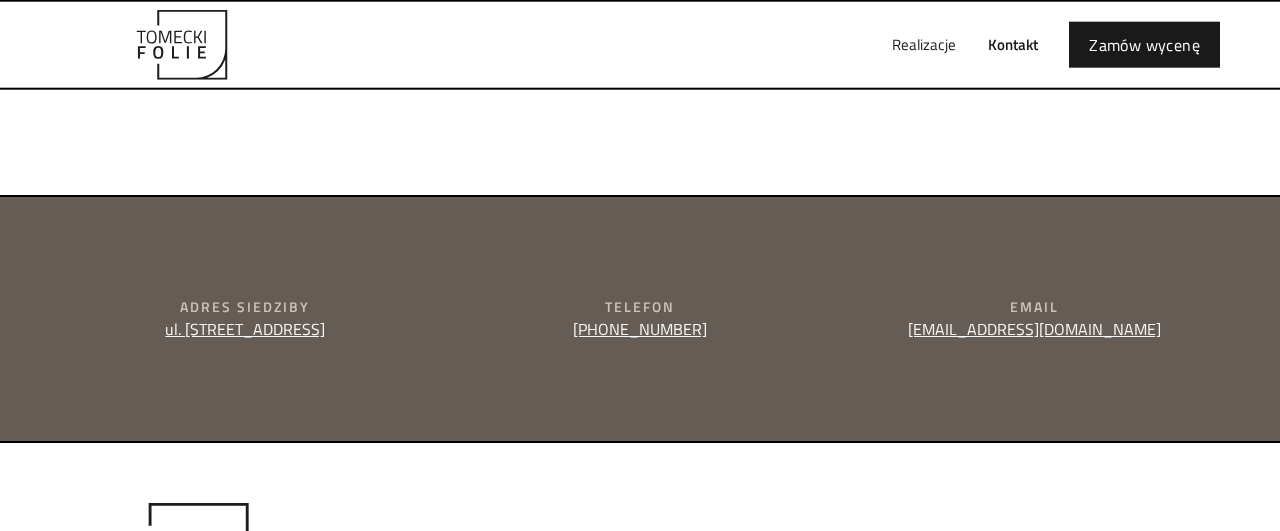 scroll, scrollTop: 728, scrollLeft: 0, axis: vertical 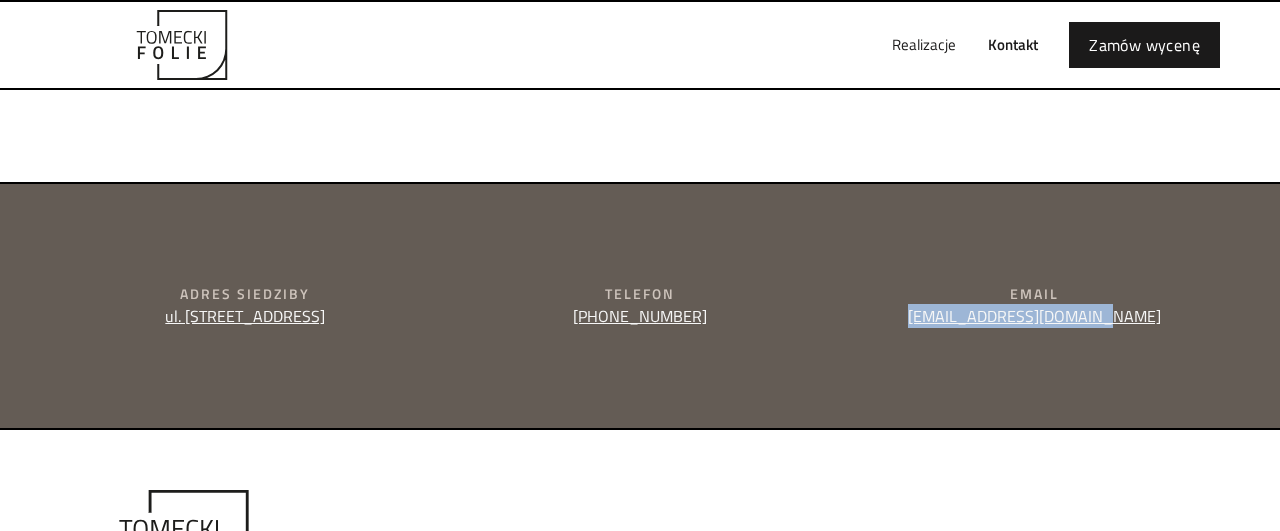 drag, startPoint x: 945, startPoint y: 315, endPoint x: 1150, endPoint y: 311, distance: 205.03902 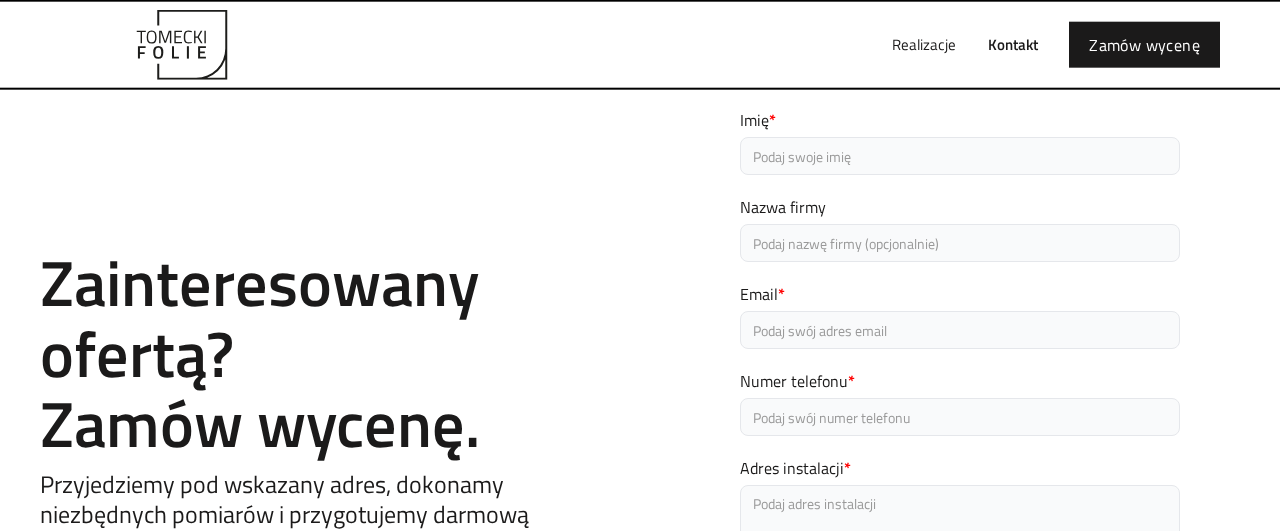 scroll, scrollTop: 0, scrollLeft: 0, axis: both 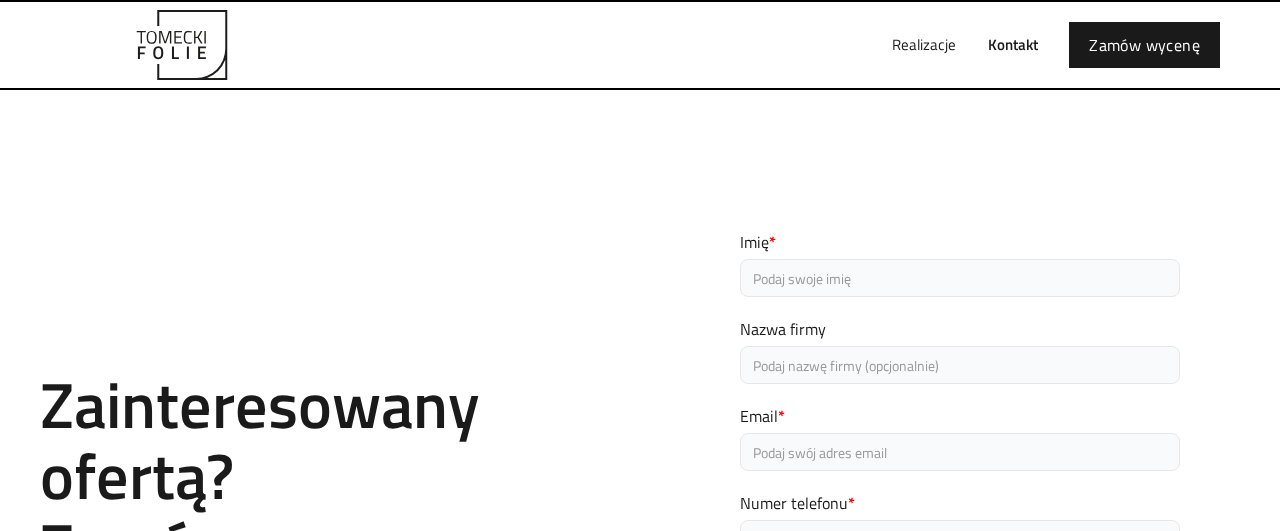 click on "Kontakt" at bounding box center (1013, 45) 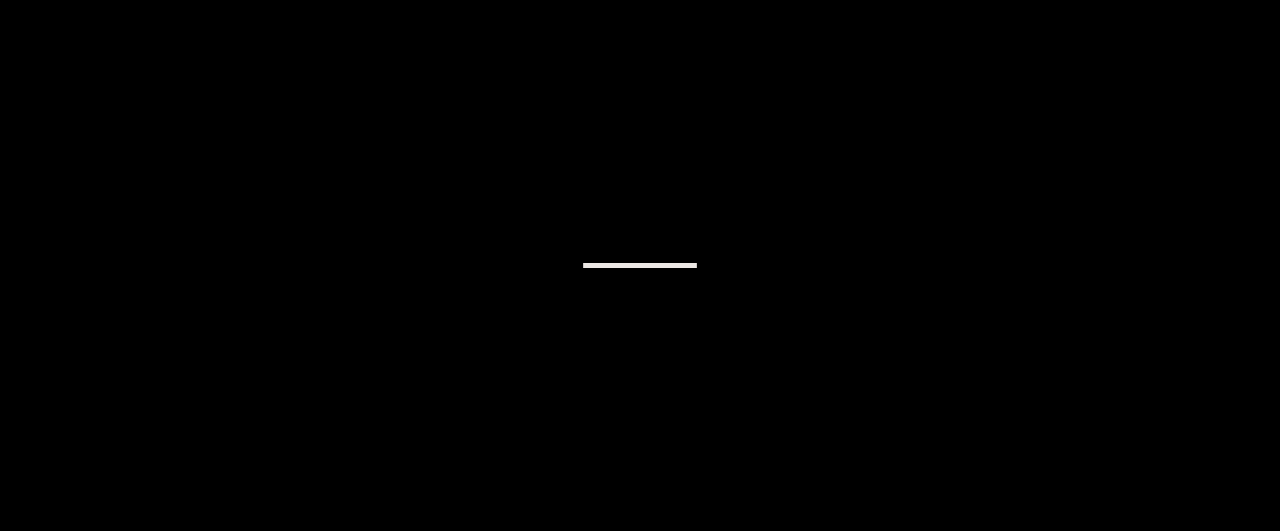 scroll, scrollTop: 0, scrollLeft: 0, axis: both 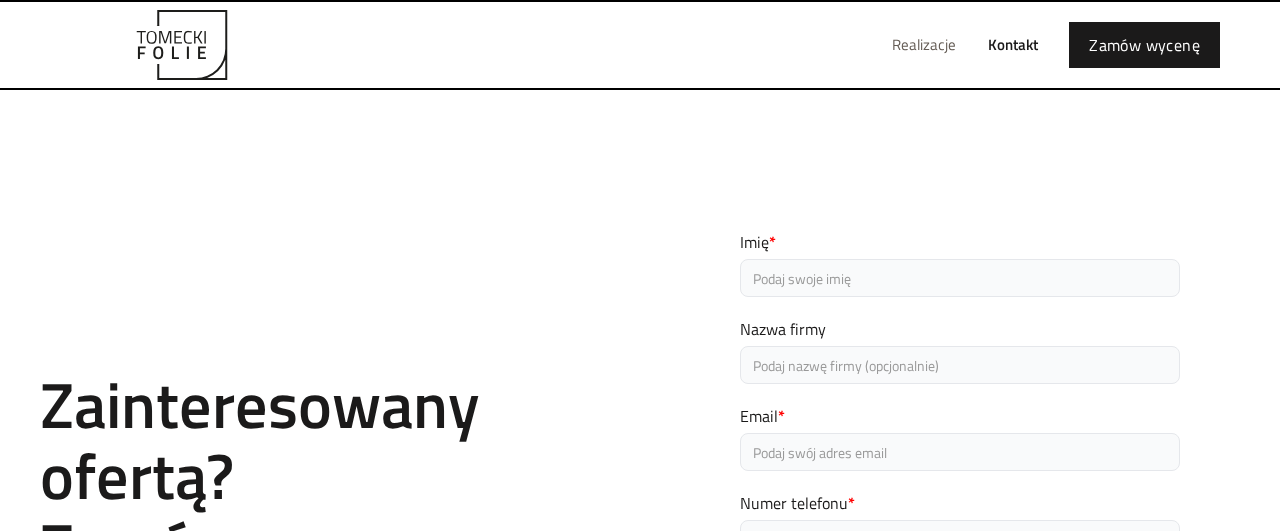 click on "Realizacje" at bounding box center [924, 45] 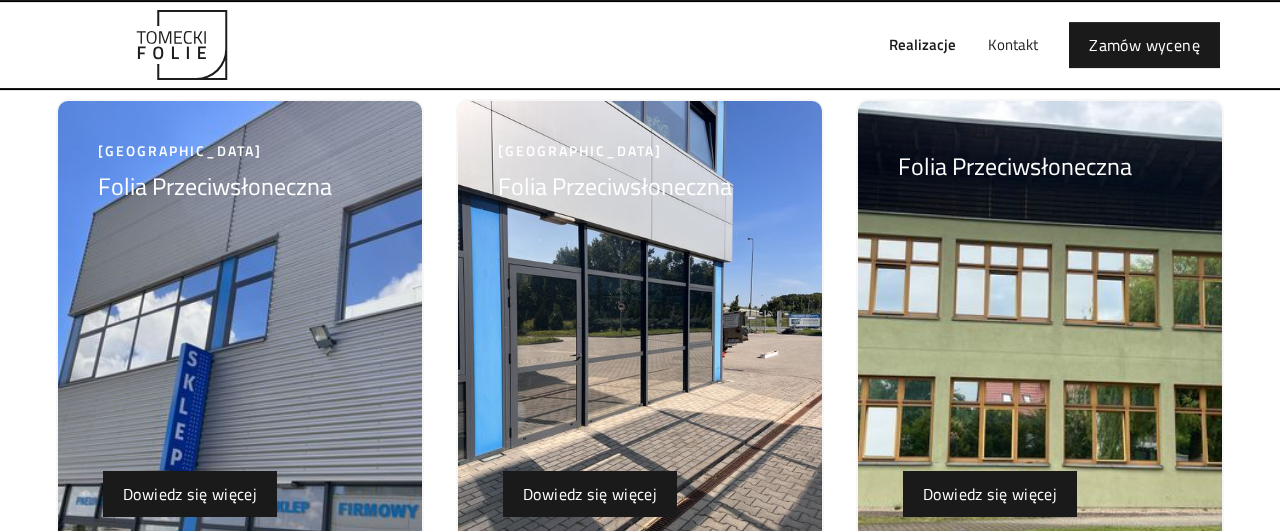 scroll, scrollTop: 1352, scrollLeft: 0, axis: vertical 